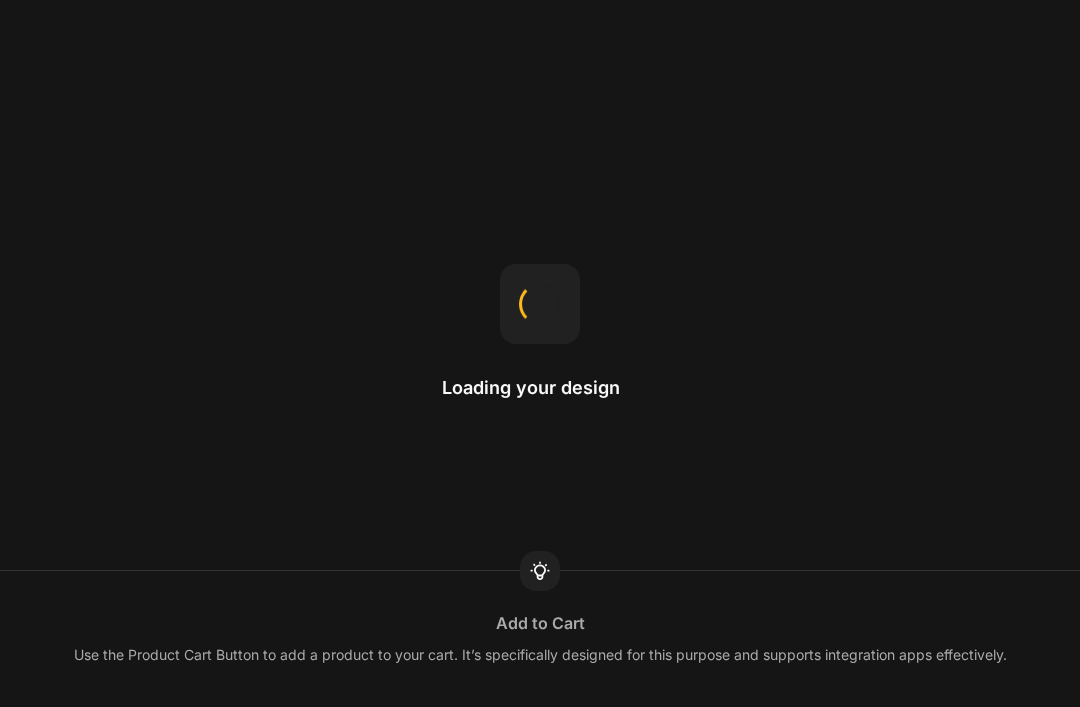 scroll, scrollTop: 0, scrollLeft: 0, axis: both 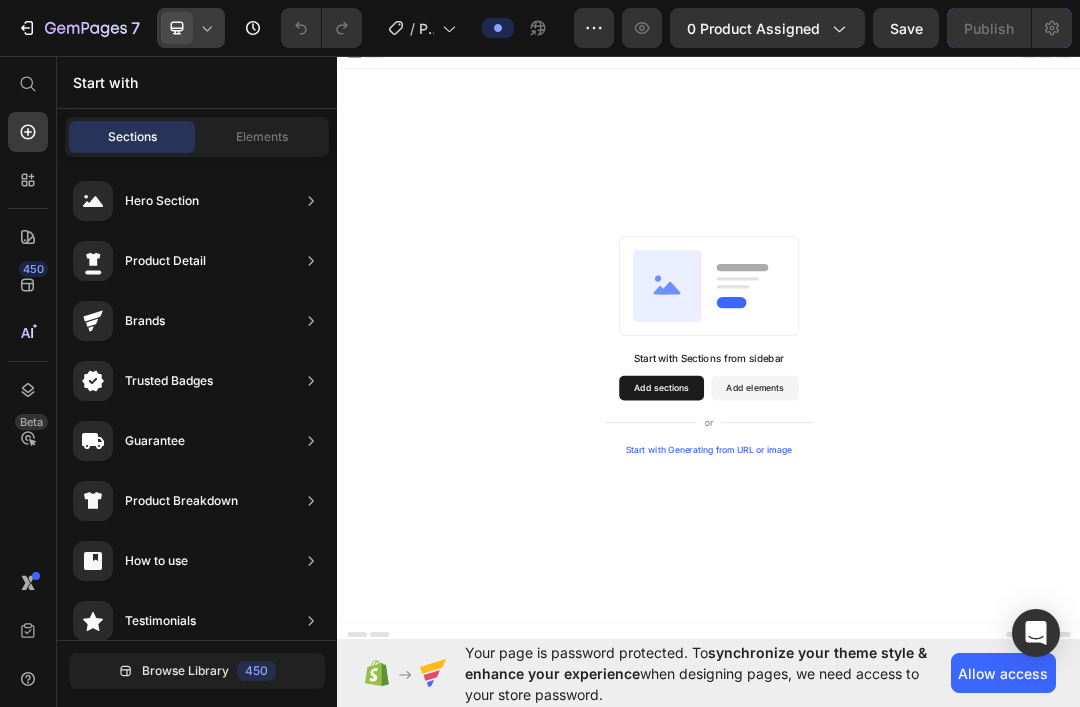 click 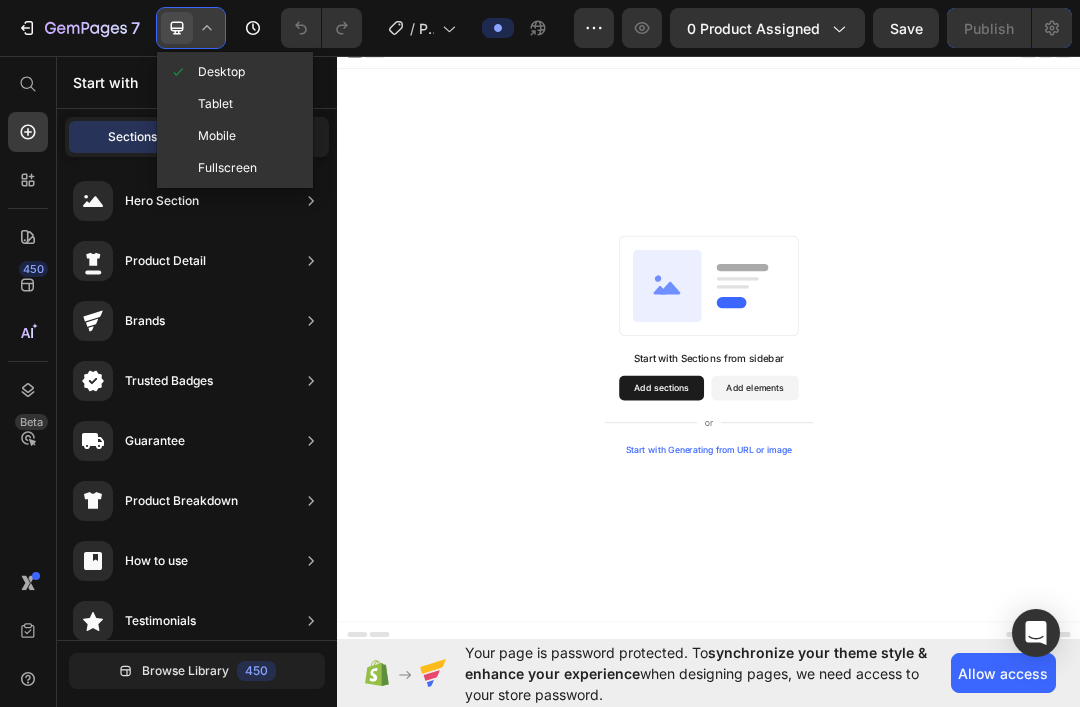 click on "Desktop" at bounding box center [221, 72] 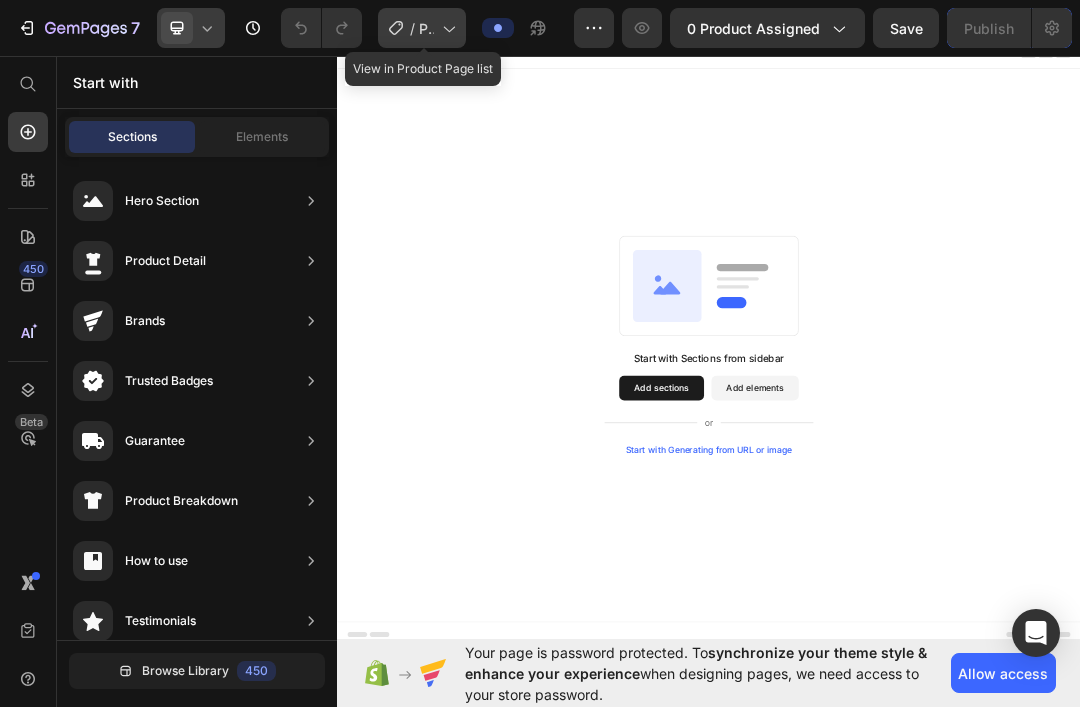 click 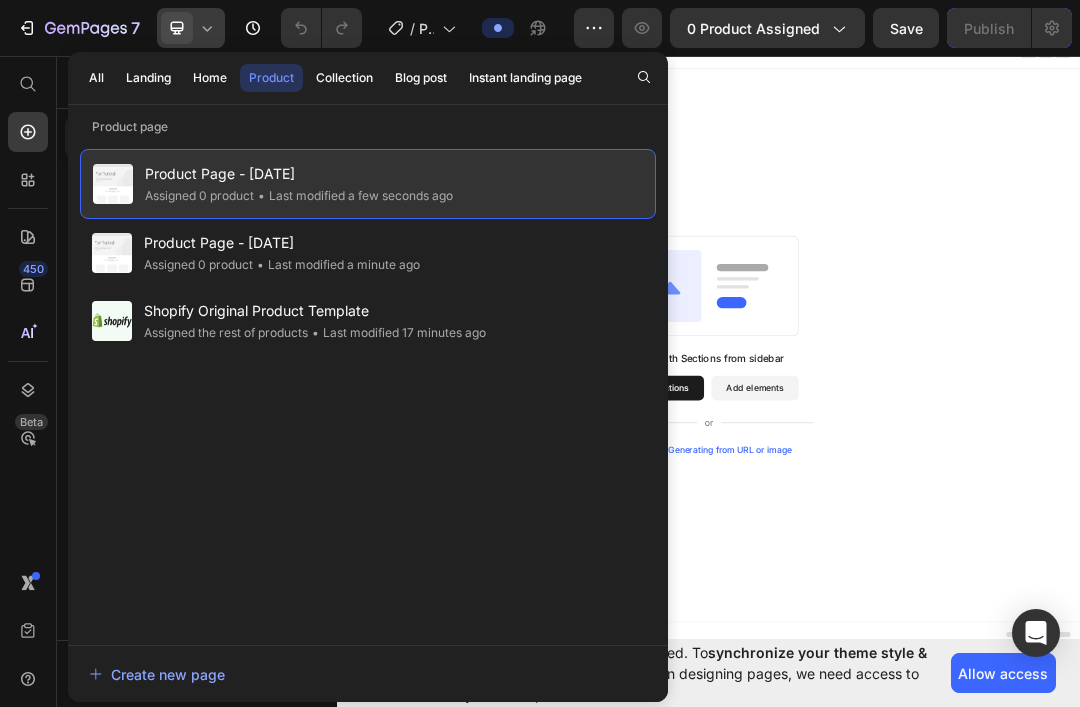click on "• Last modified a few seconds ago" 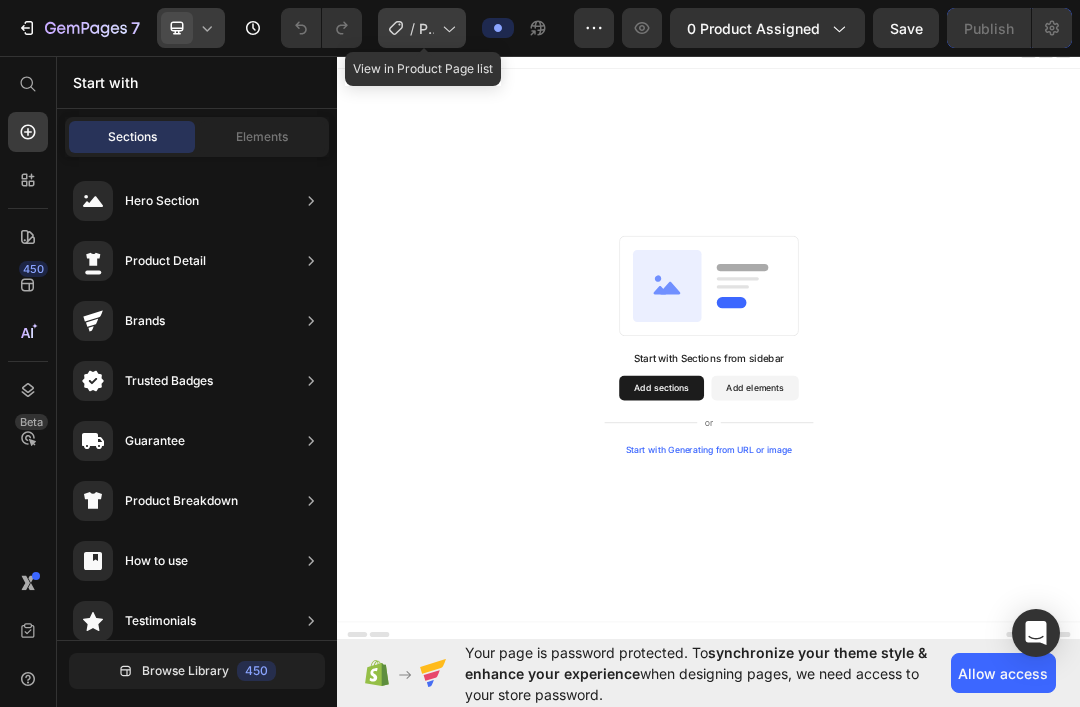 click 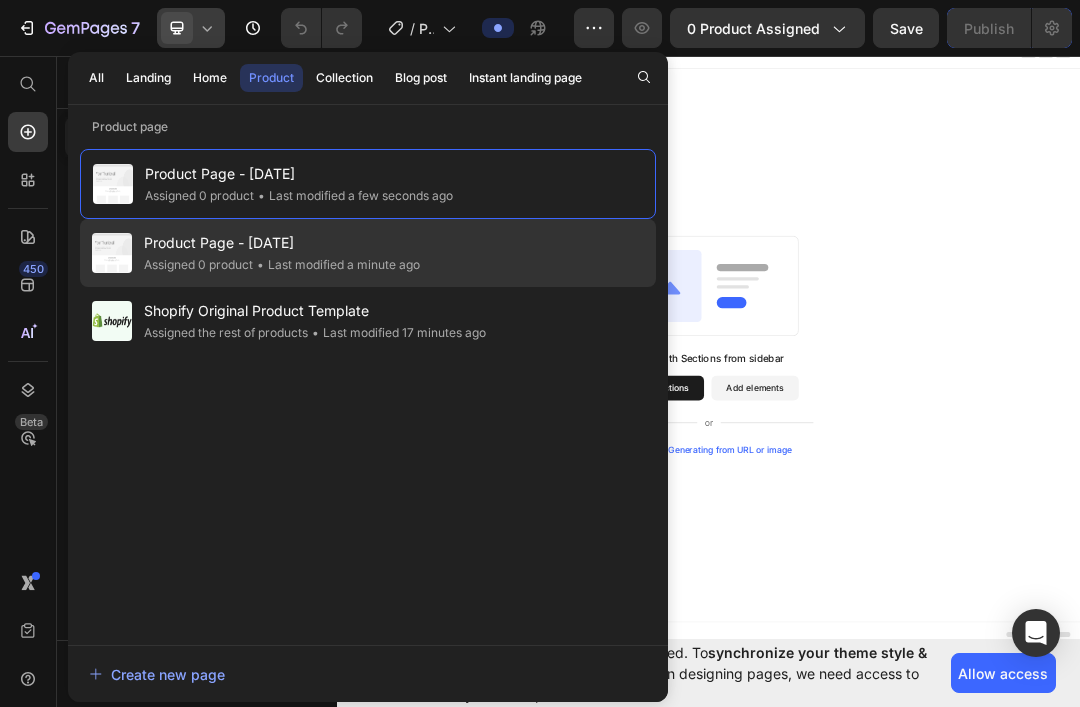 click on "Product Page - [DATE]" at bounding box center (282, 243) 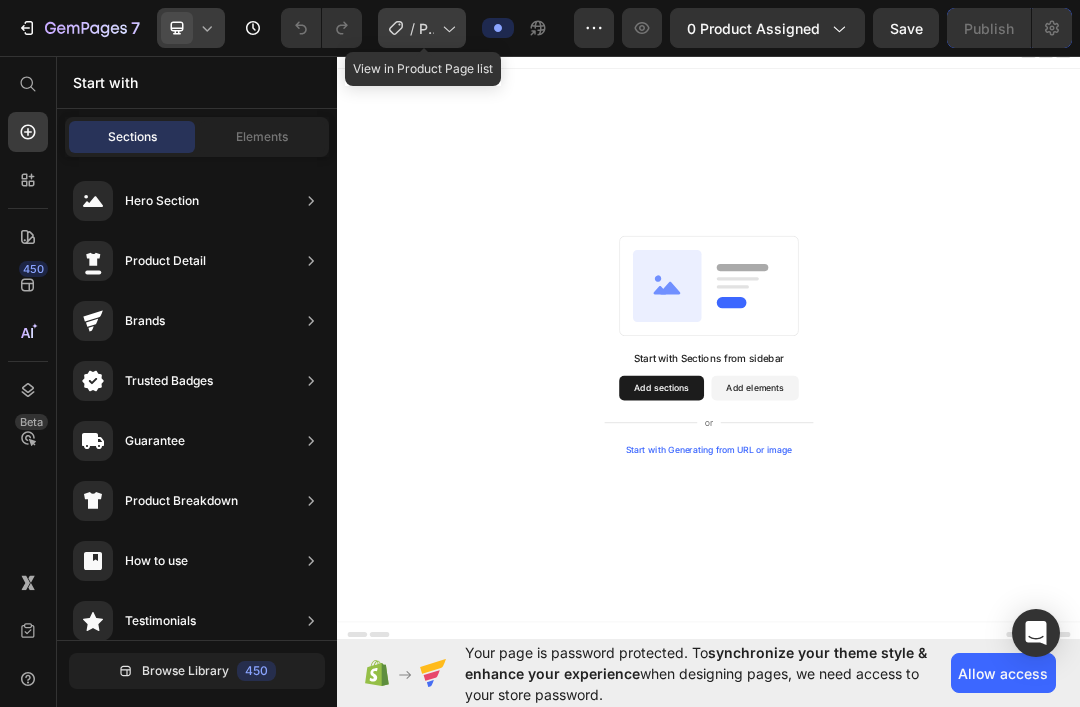 click 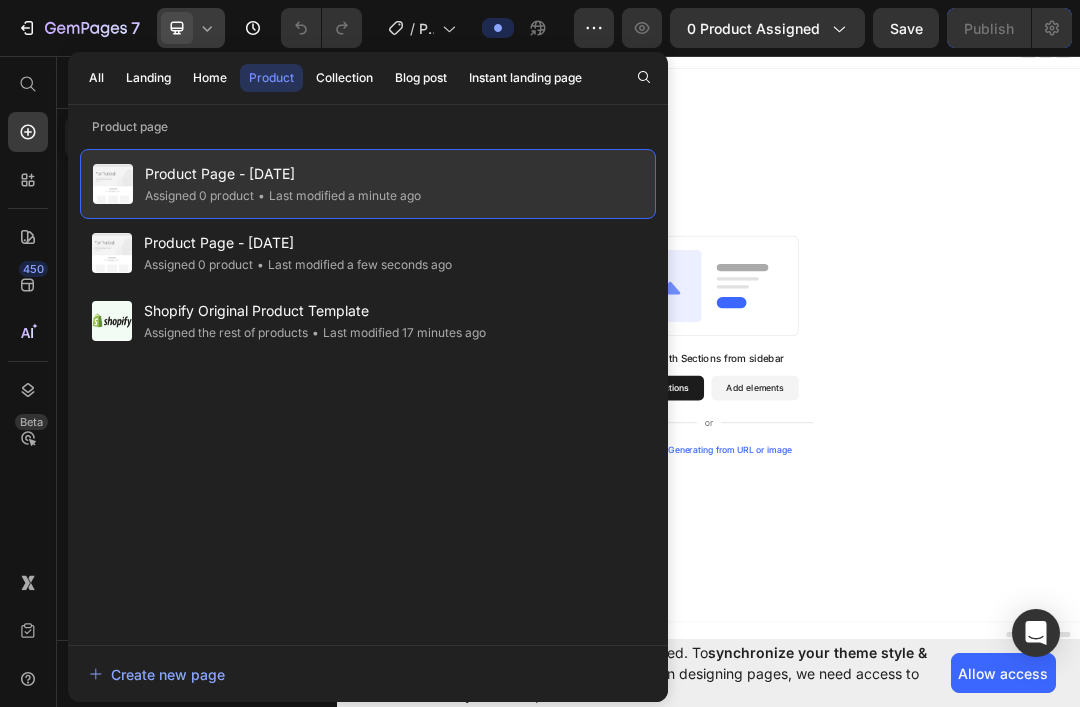click on "• Last modified a minute ago" 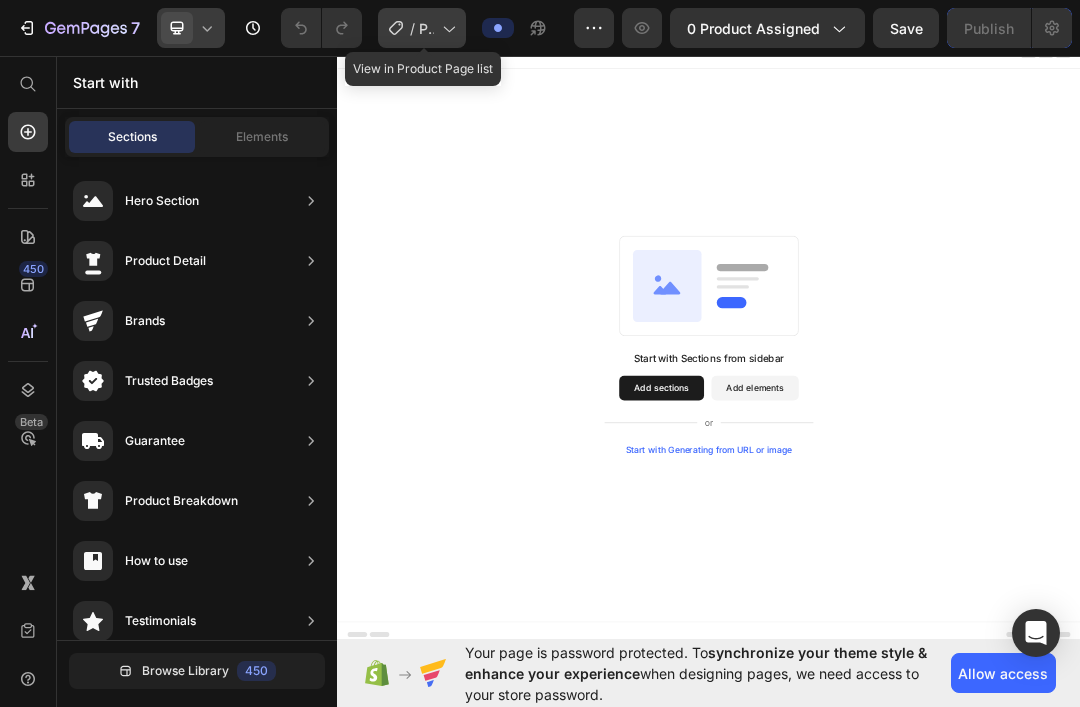 click 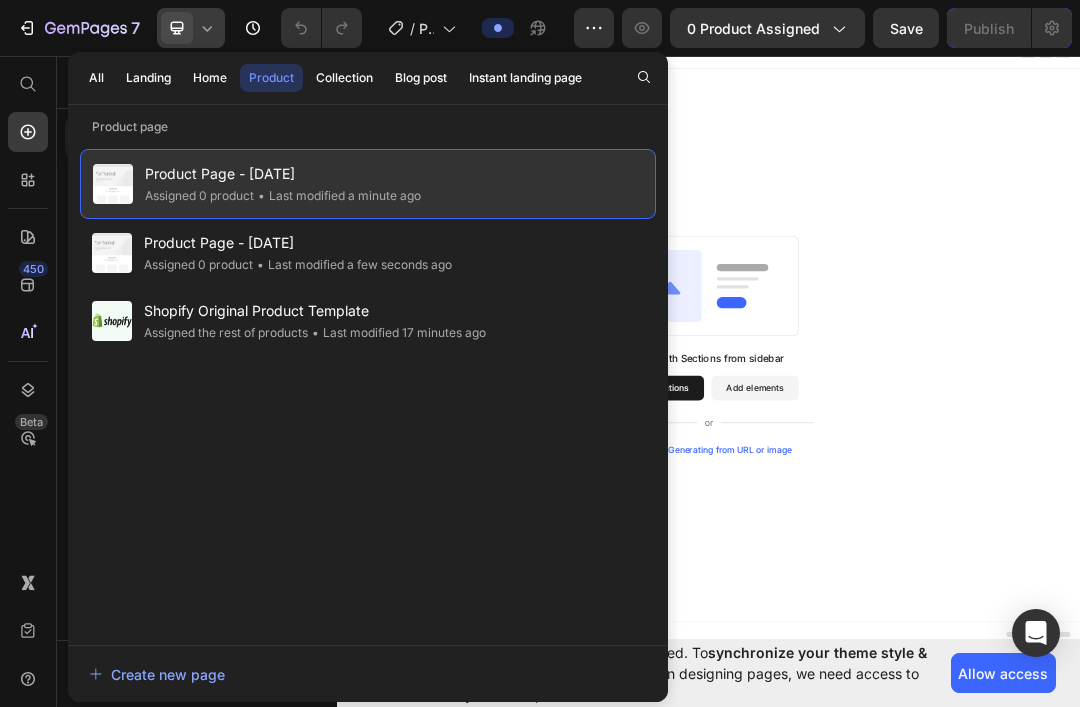 click on "Product Page - [DATE]" at bounding box center (283, 174) 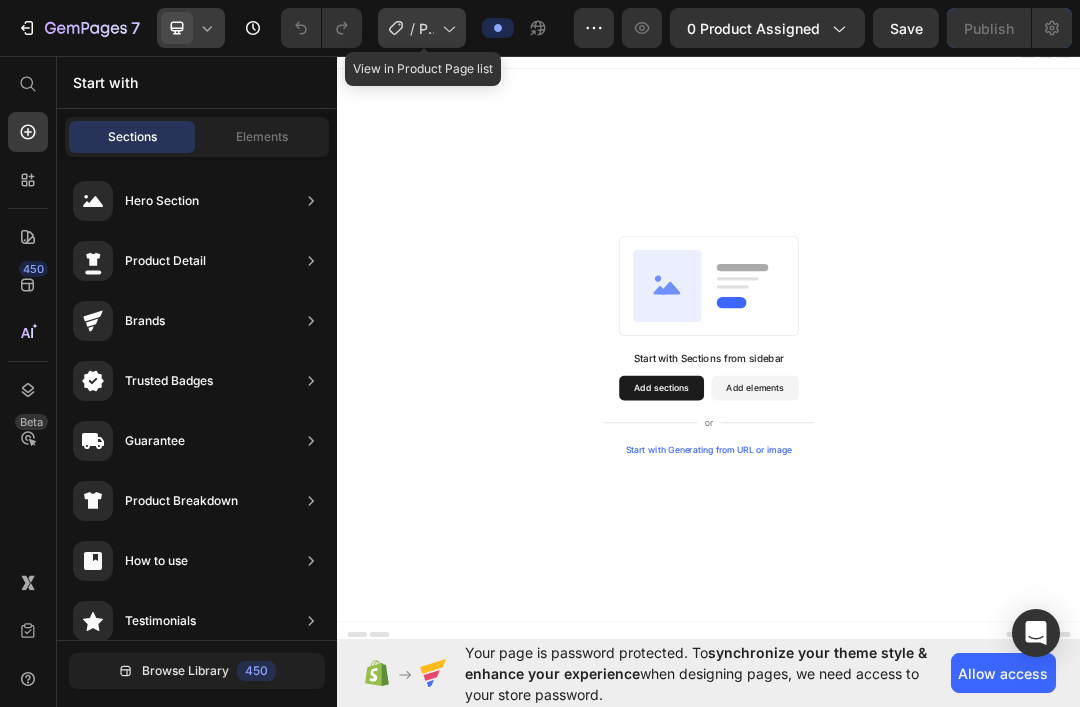 click on "Product Page - [DATE]" at bounding box center [426, 28] 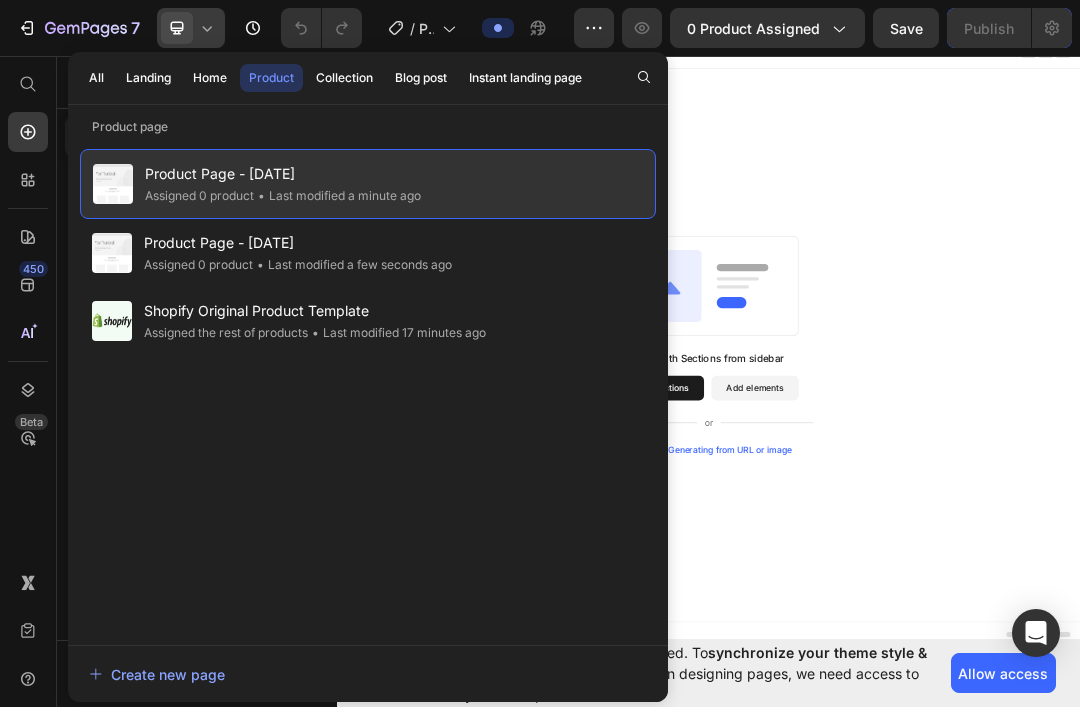 click on "Product Page - [DATE]" at bounding box center (283, 174) 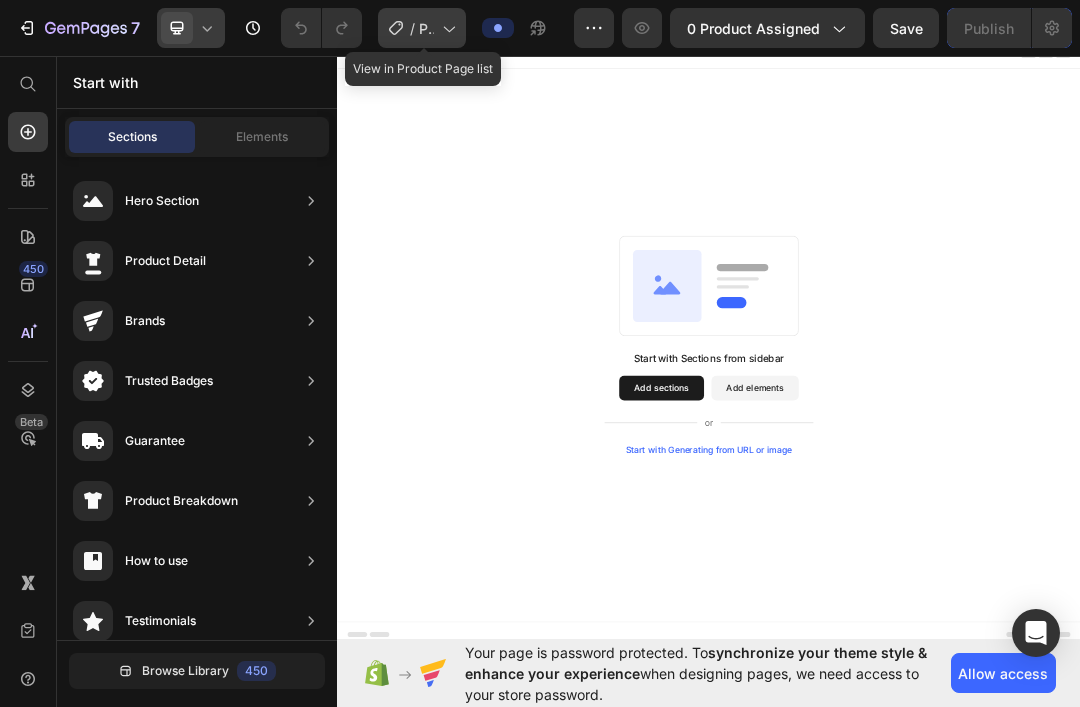 click on "/  Product Page - [DATE]" 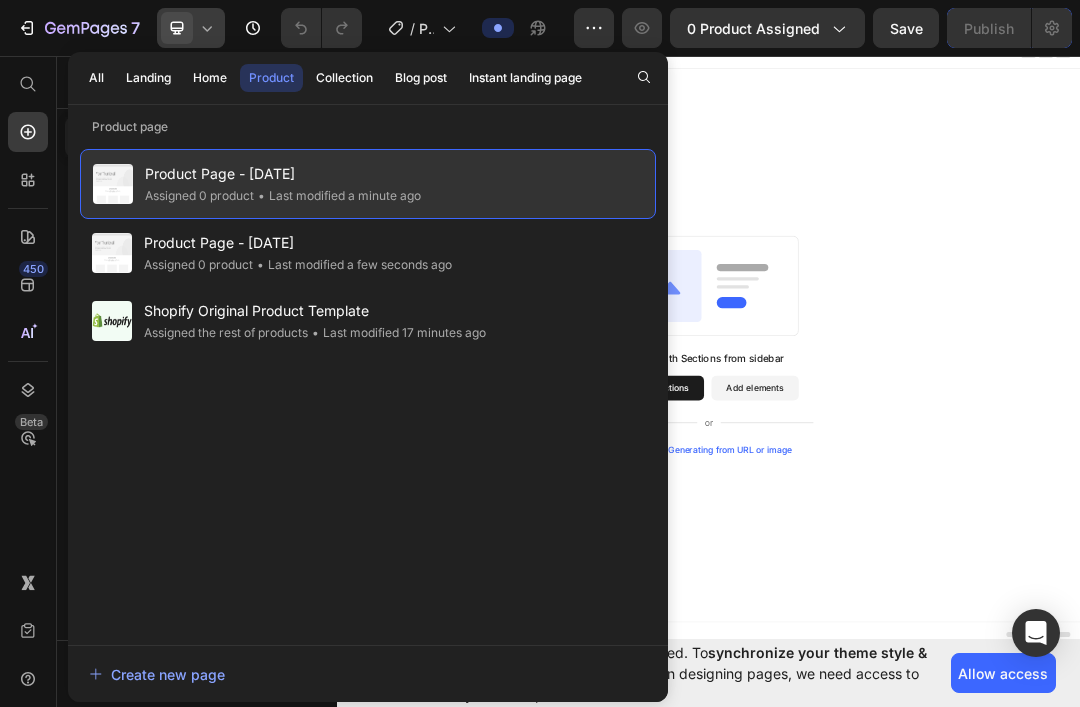 click on "Product Page - [DATE]" at bounding box center (283, 174) 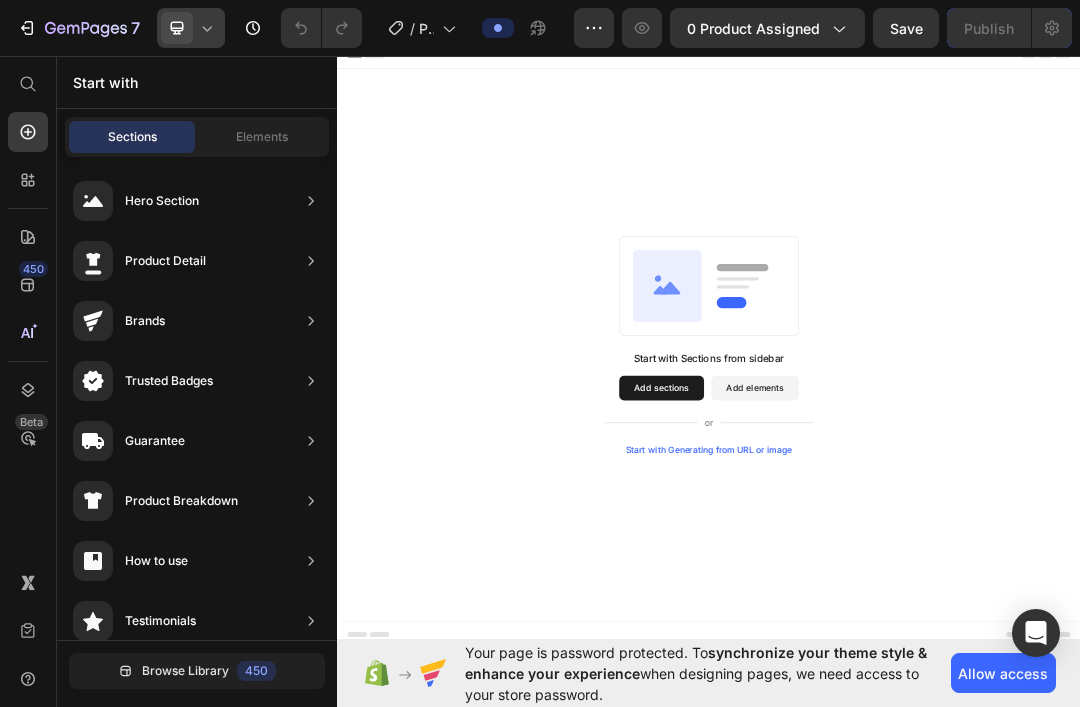click on "Product Page - [DATE]" at bounding box center [283, 174] 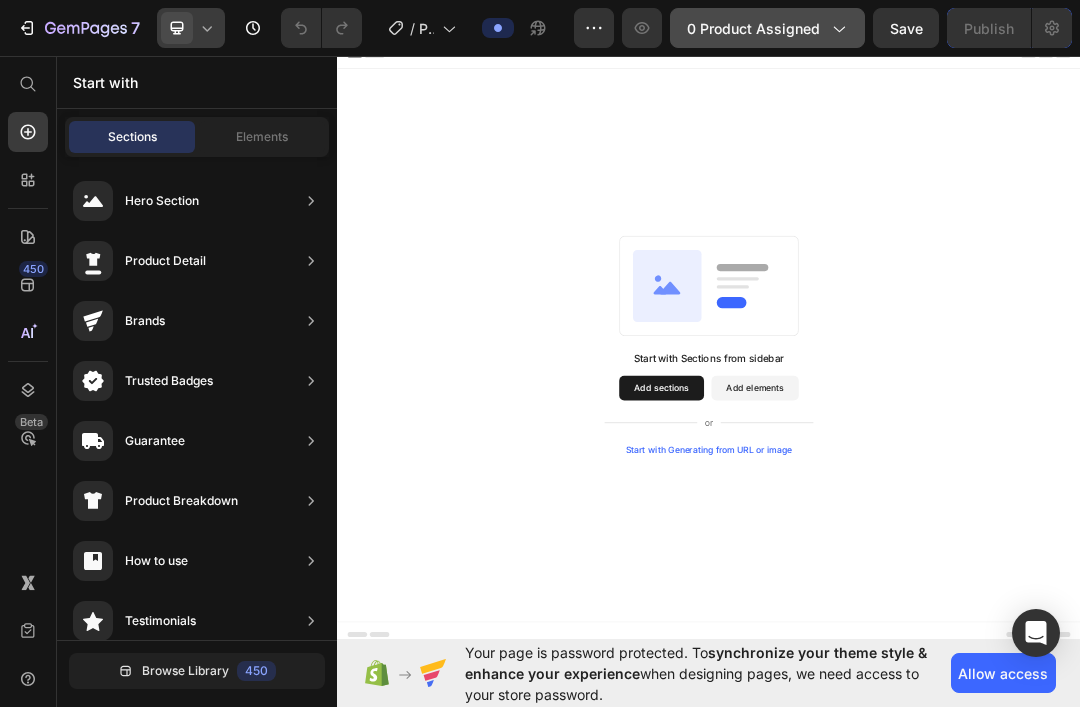 click on "0 product assigned" 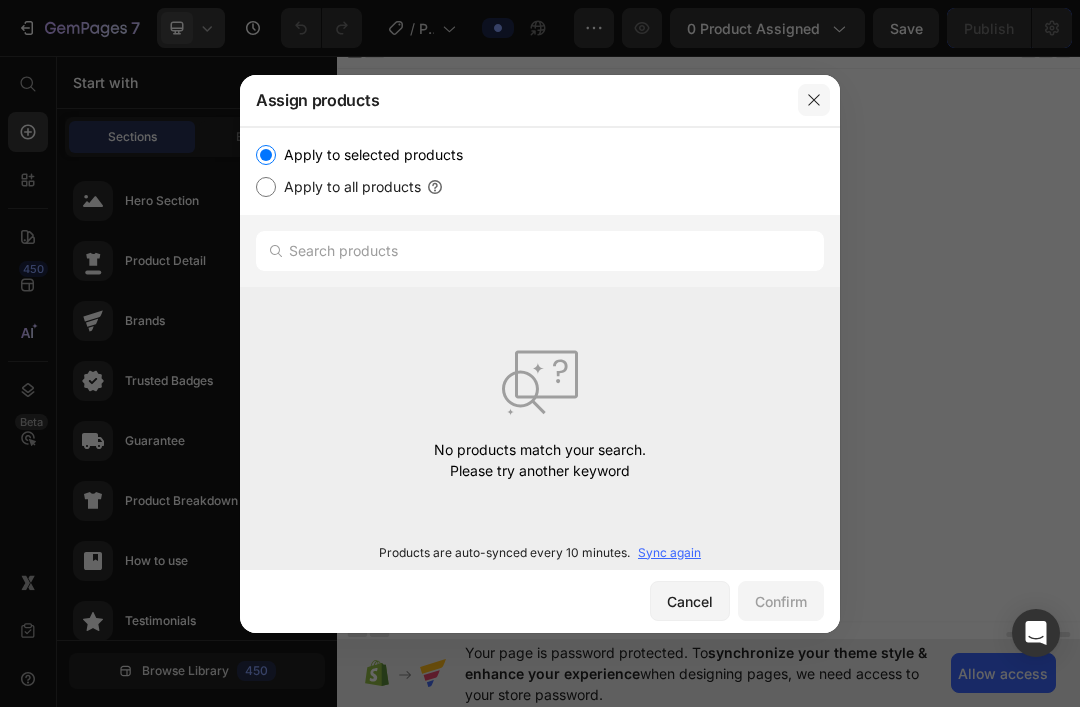 click 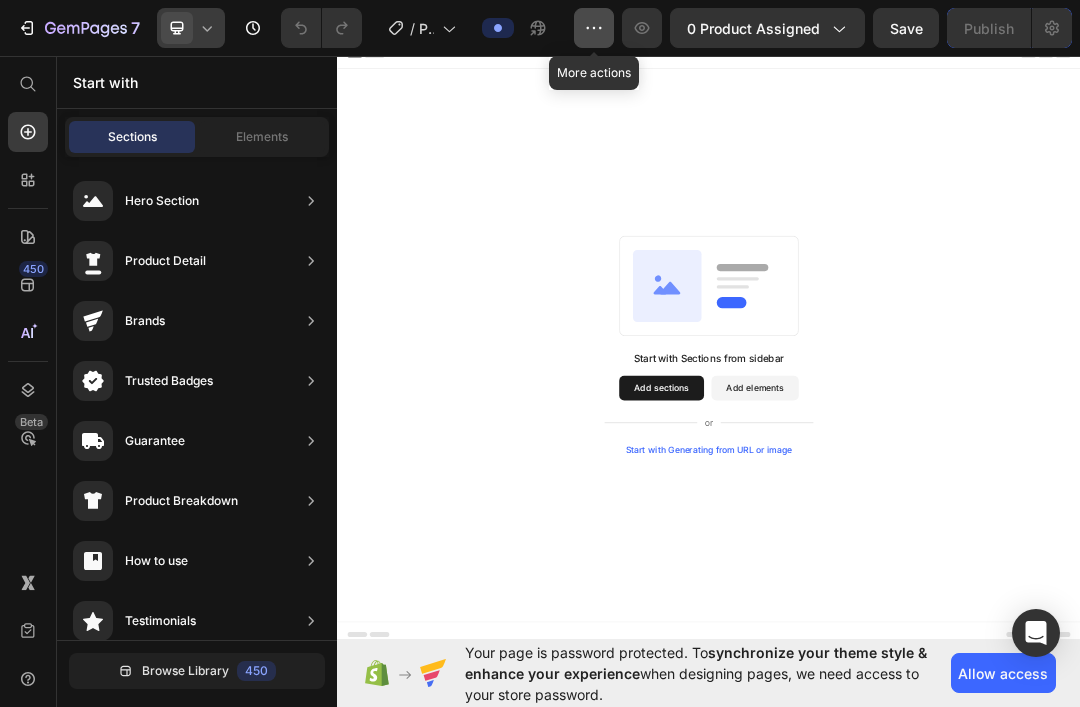click 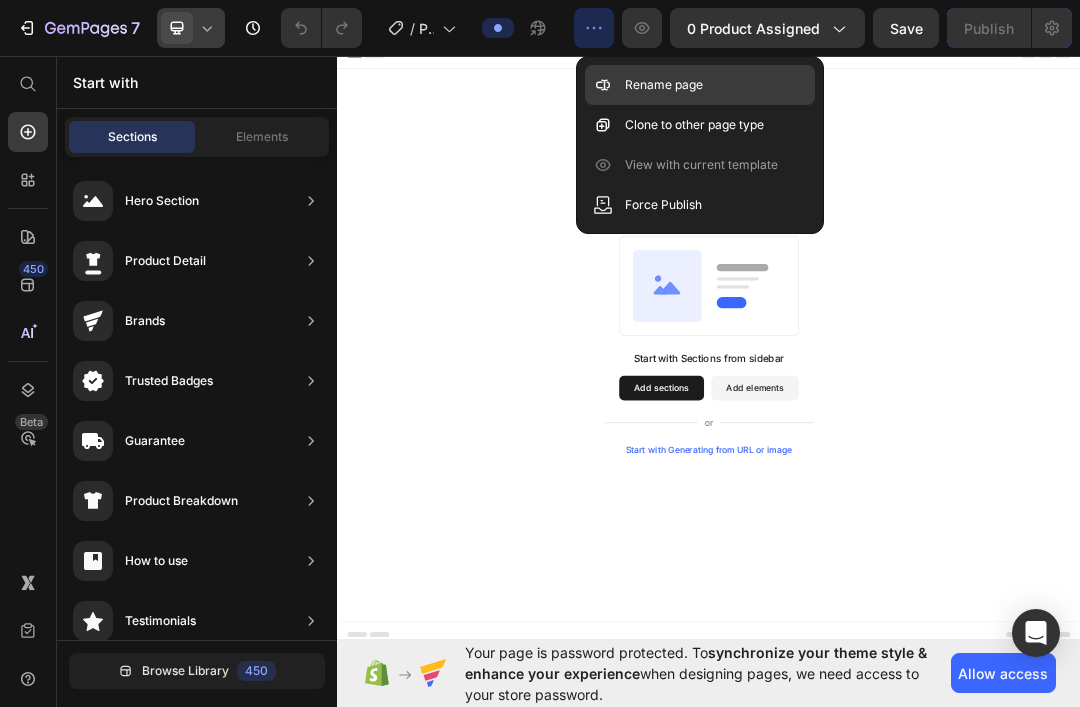 click on "Rename page" 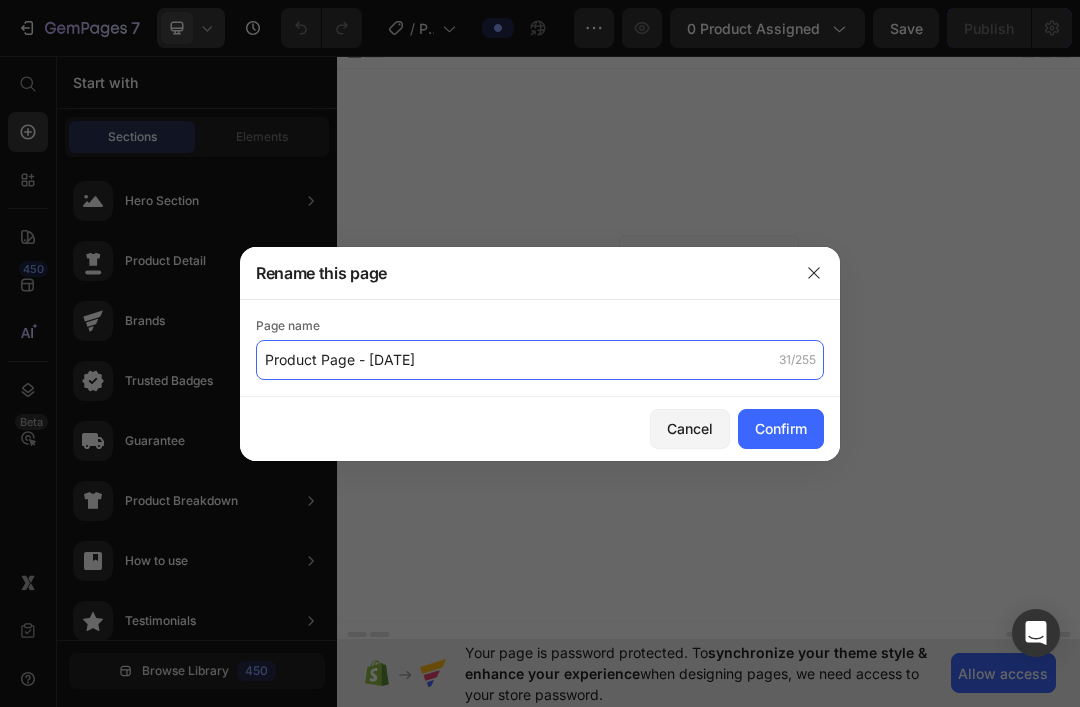 click on "Product Page - [DATE]" 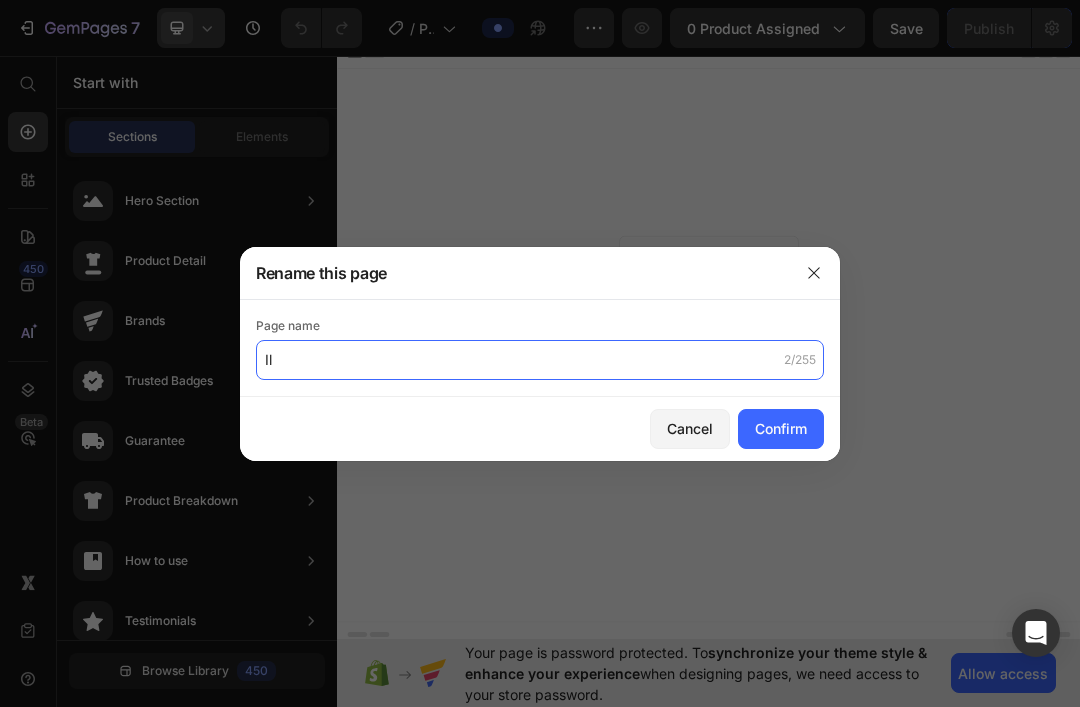 type on "I" 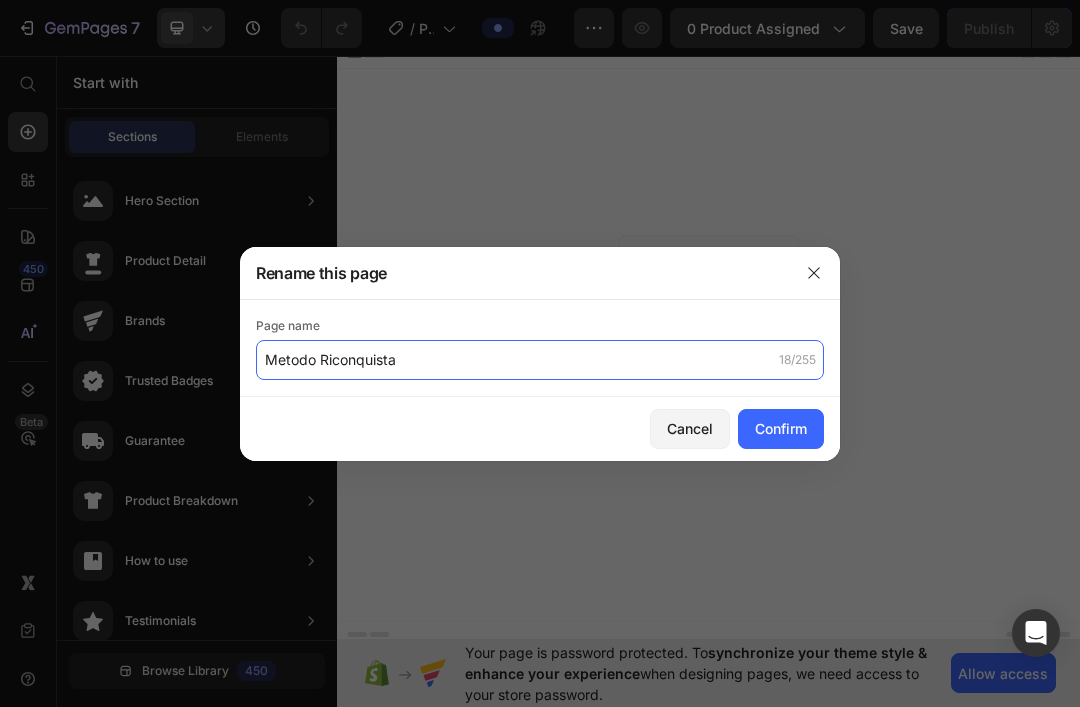 type on "Metodo Riconquista" 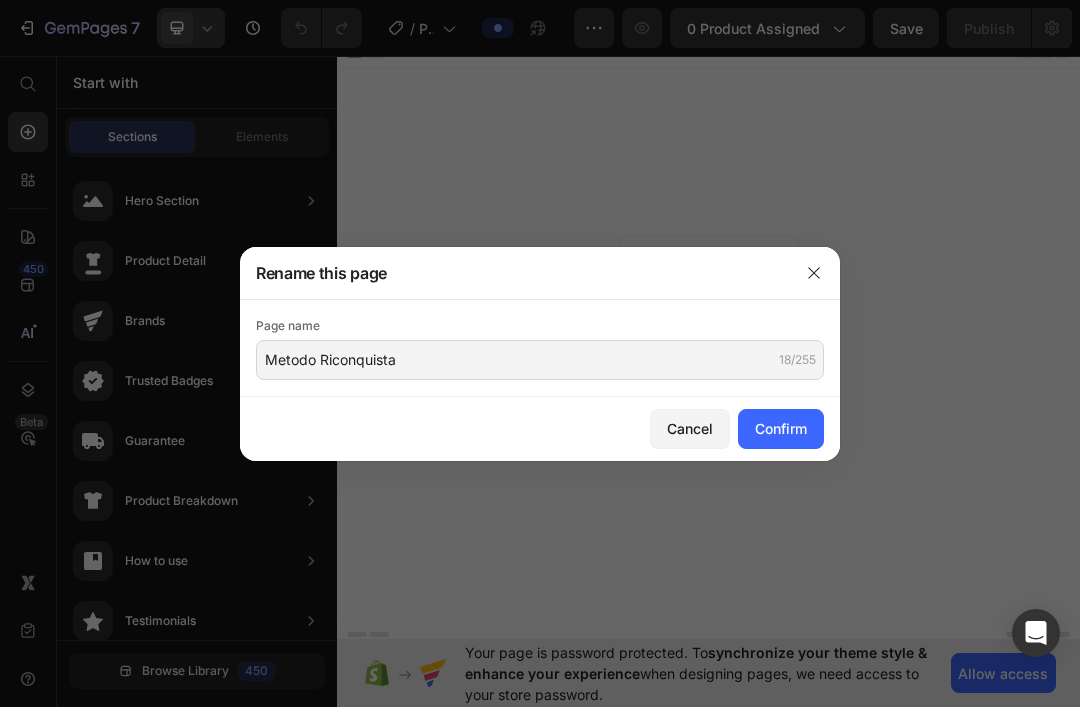 click at bounding box center (540, 353) 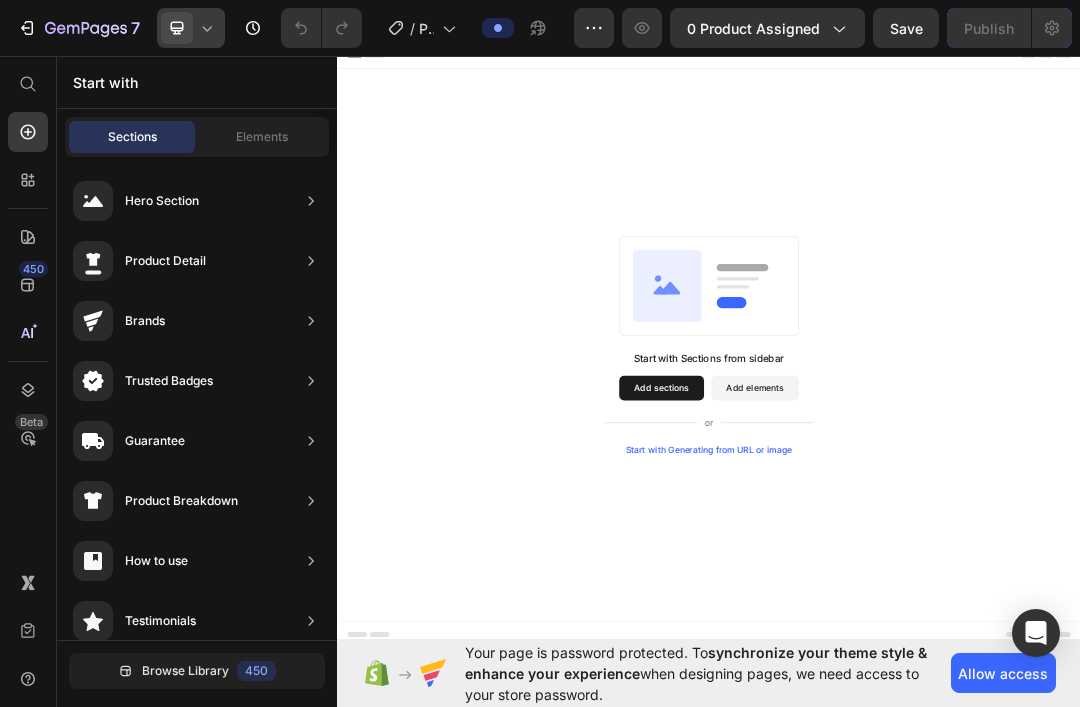 click on "Start with Sections from sidebar Add sections Add elements Start with Generating from URL or image" at bounding box center [937, 530] 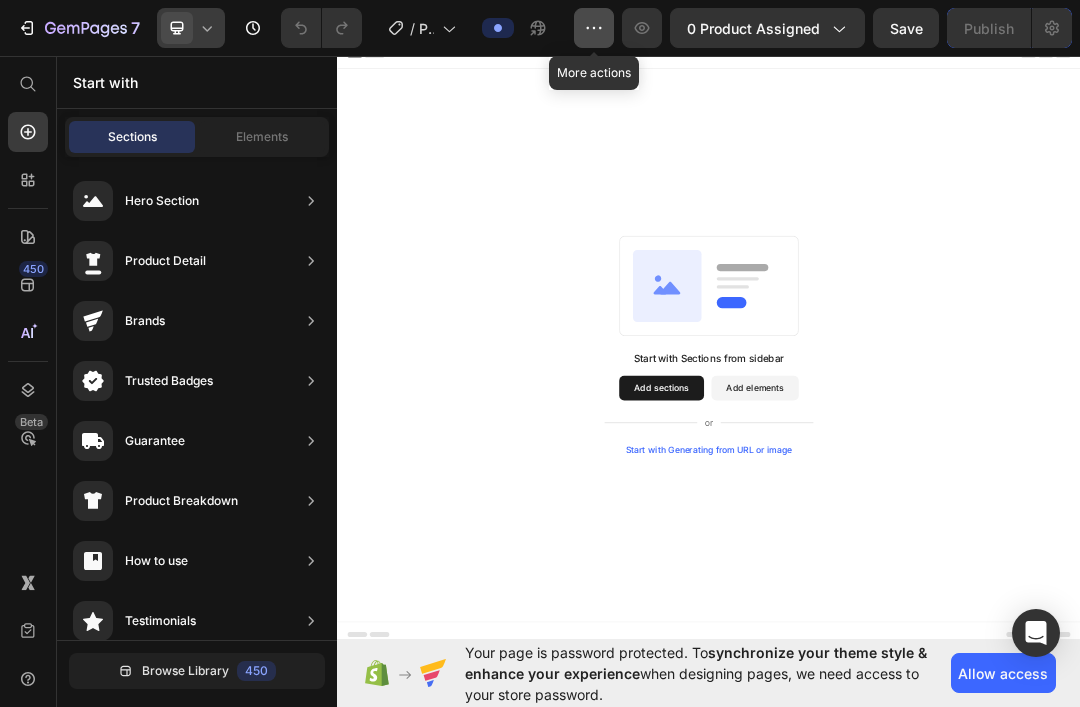 click 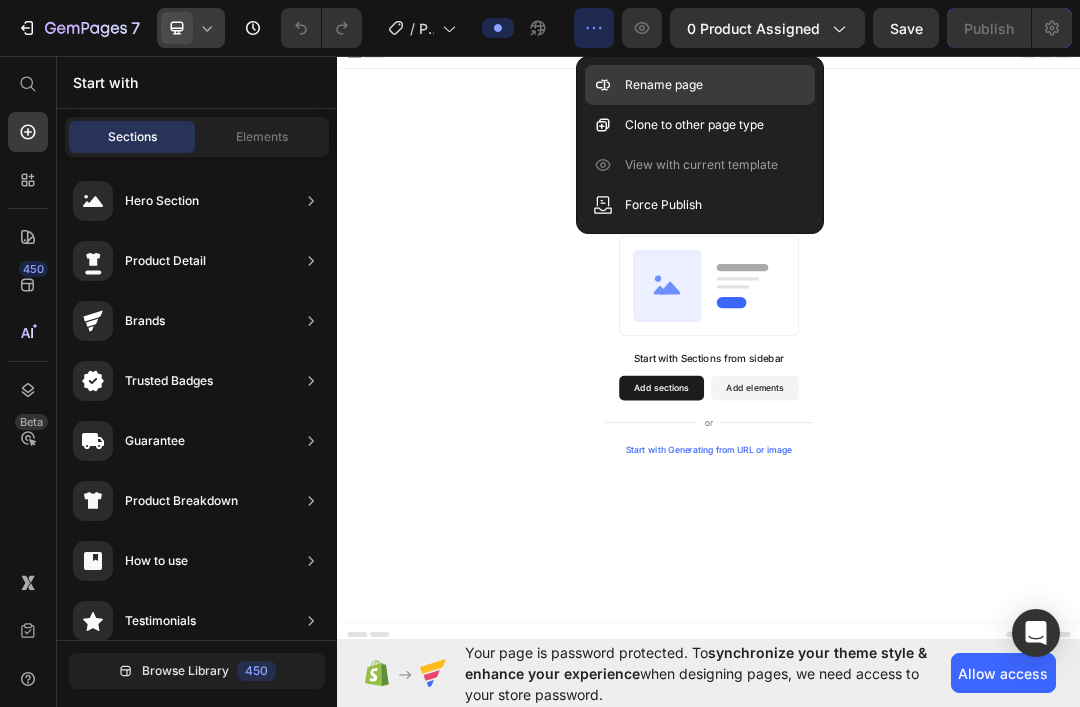 click on "Rename page" at bounding box center [664, 85] 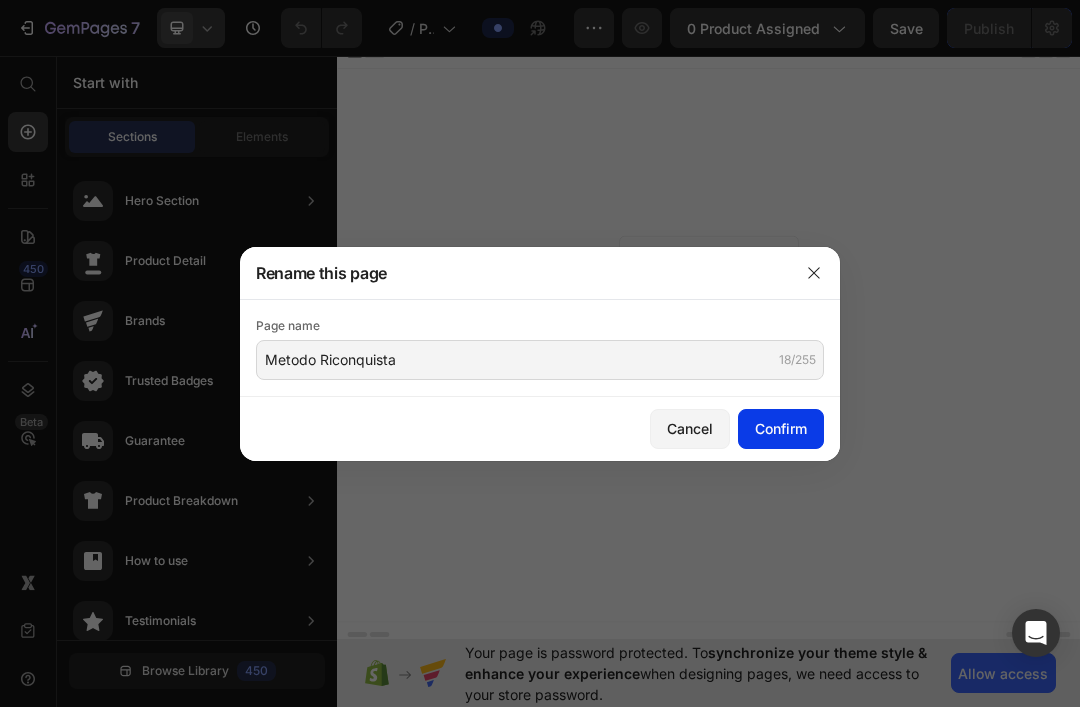 click on "Confirm" at bounding box center (781, 428) 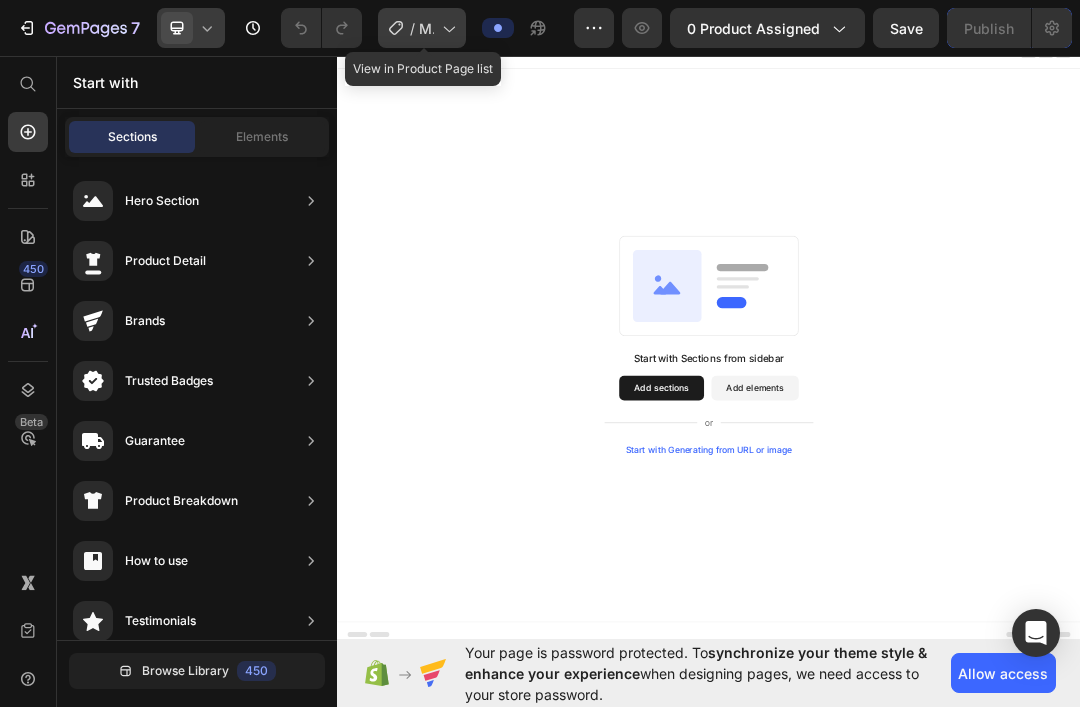 click 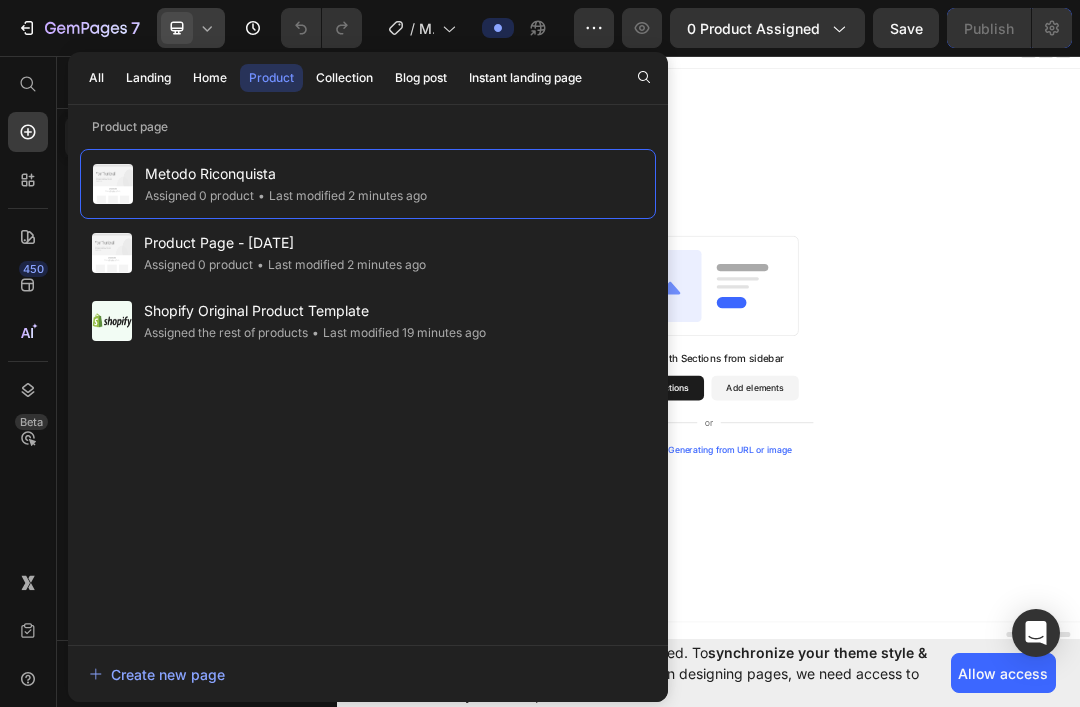 click on "Start with Sections from sidebar Add sections Add elements Start with Generating from URL or image" at bounding box center (937, 530) 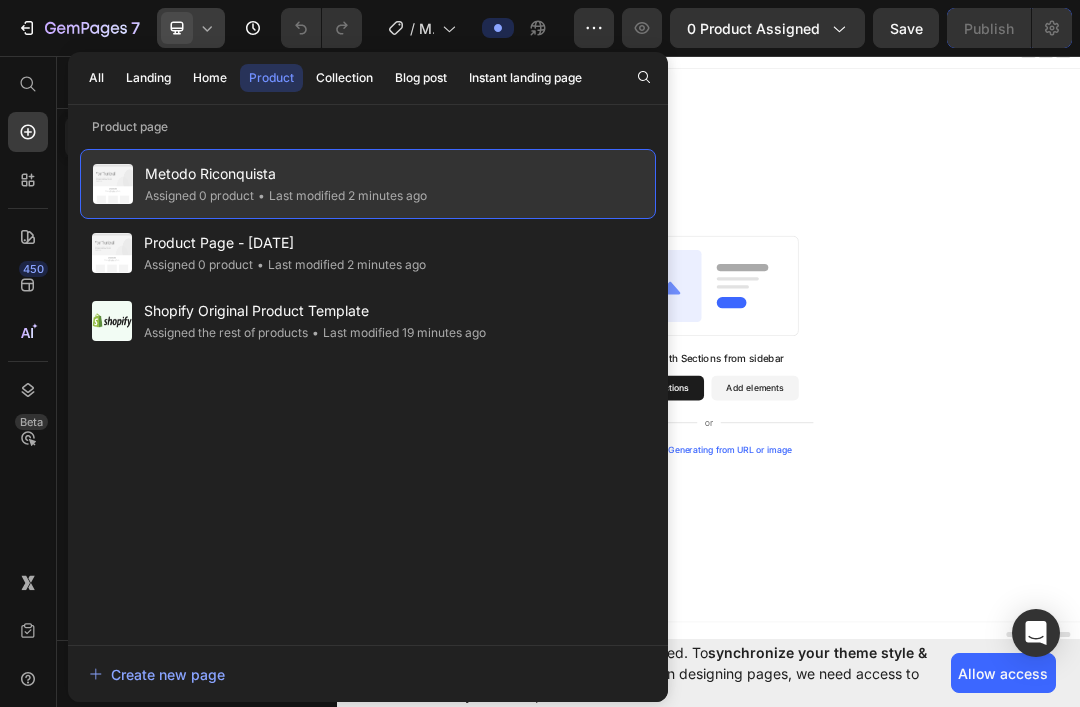 click on "Metodo Riconquista Assigned 0 product • Last modified [TIME_AGO]" 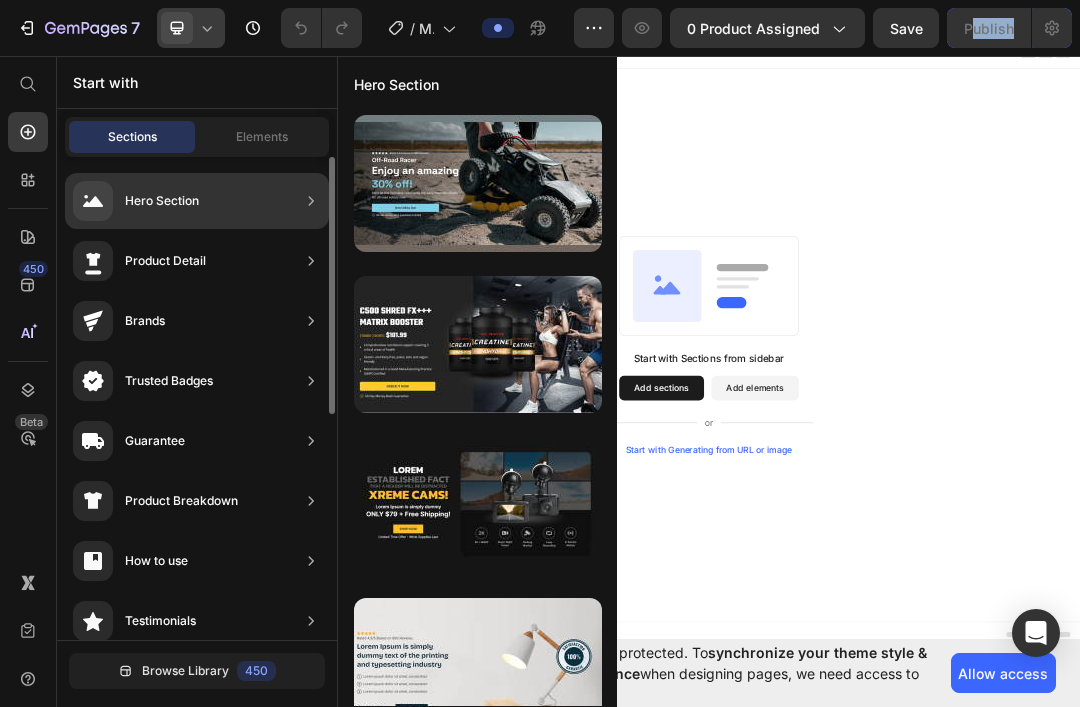 click on "Hero Section" at bounding box center (136, 201) 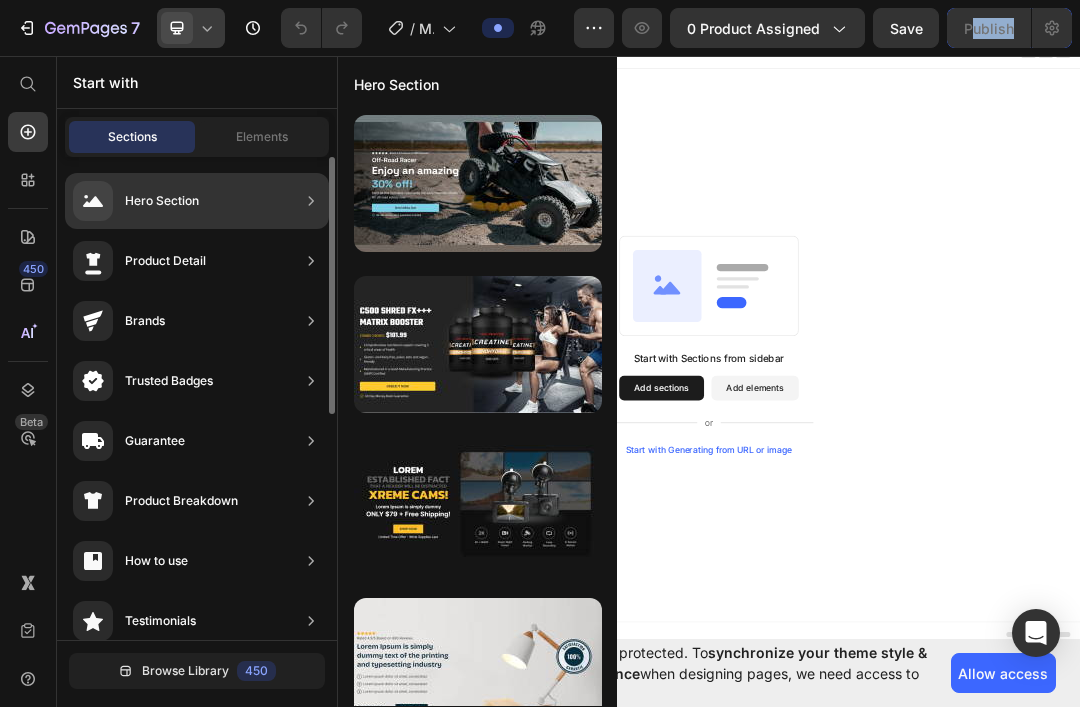 click on "Hero Section" at bounding box center (162, 201) 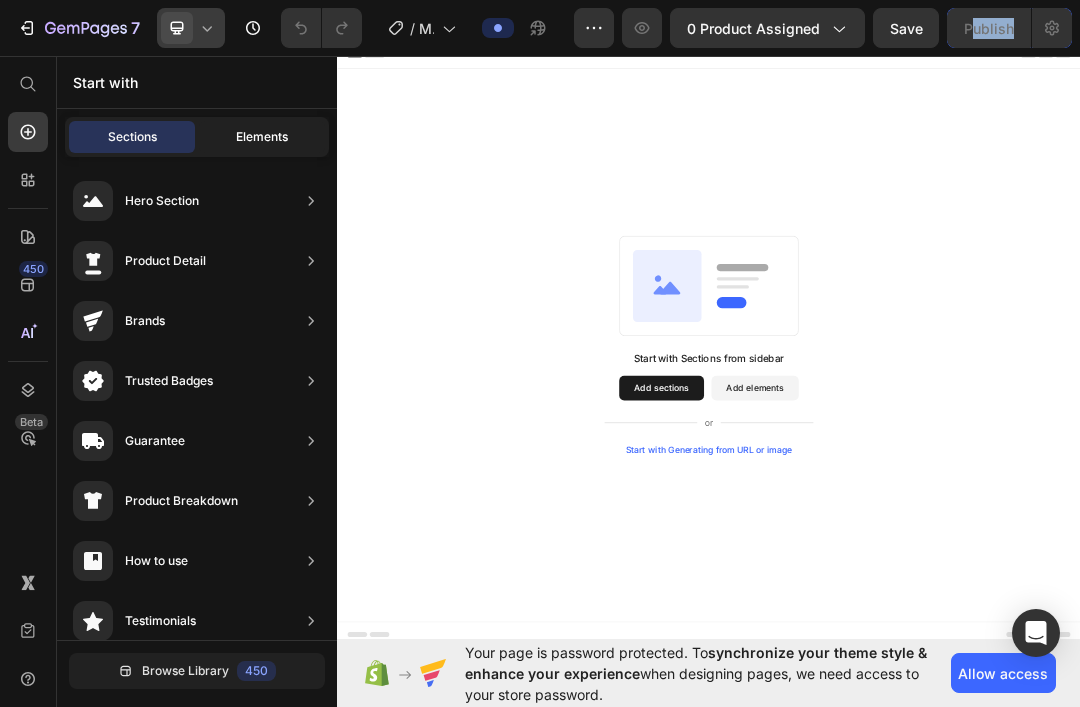 click on "Elements" at bounding box center (262, 137) 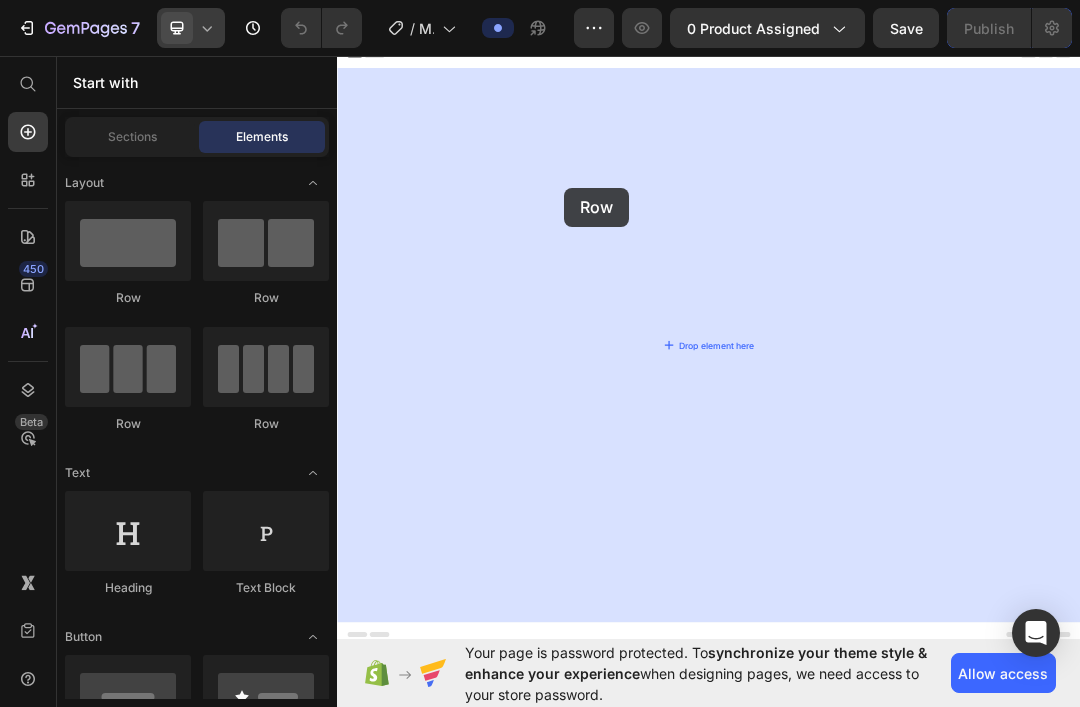 drag, startPoint x: 639, startPoint y: 257, endPoint x: 713, endPoint y: 277, distance: 76.655075 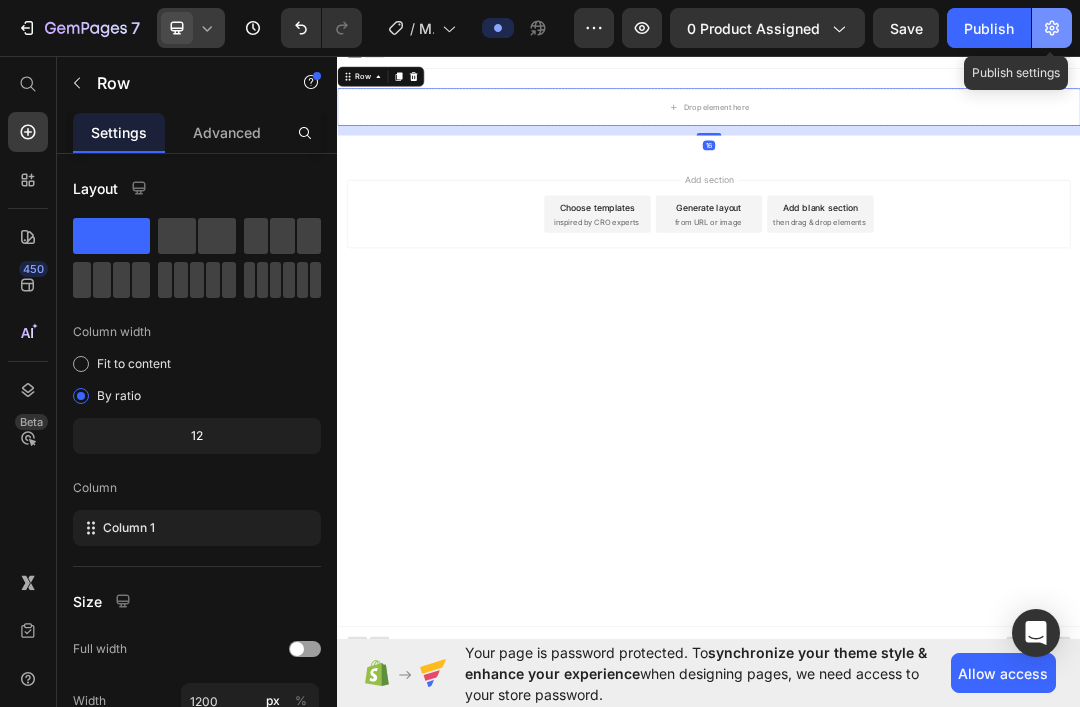 click 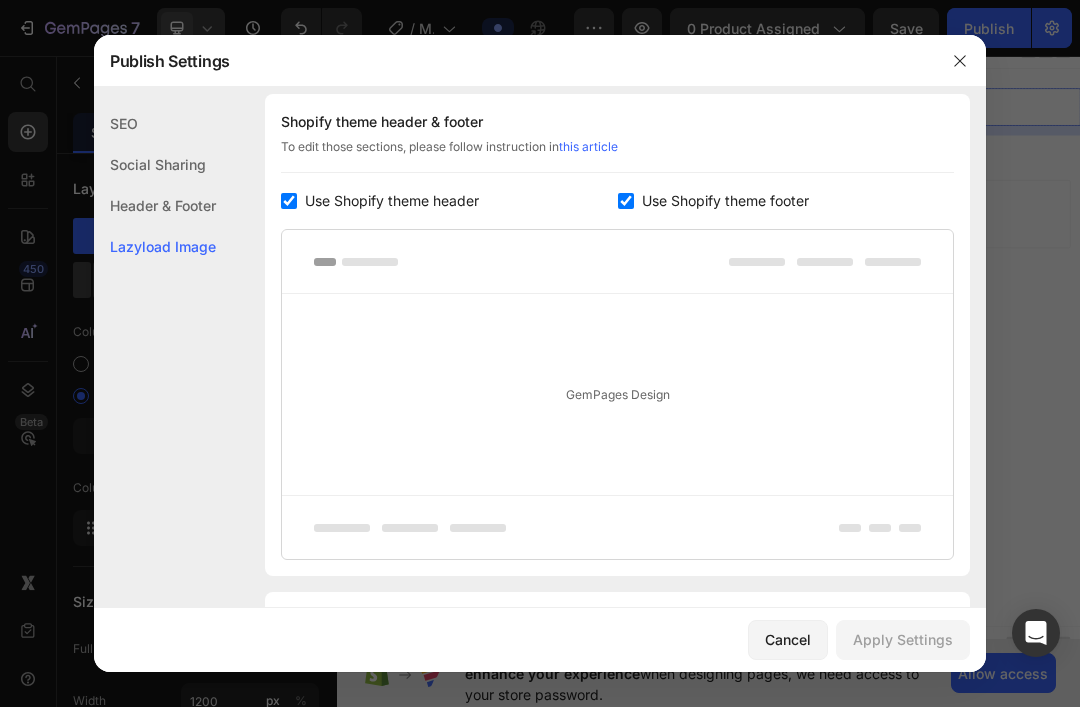 scroll, scrollTop: 306, scrollLeft: 0, axis: vertical 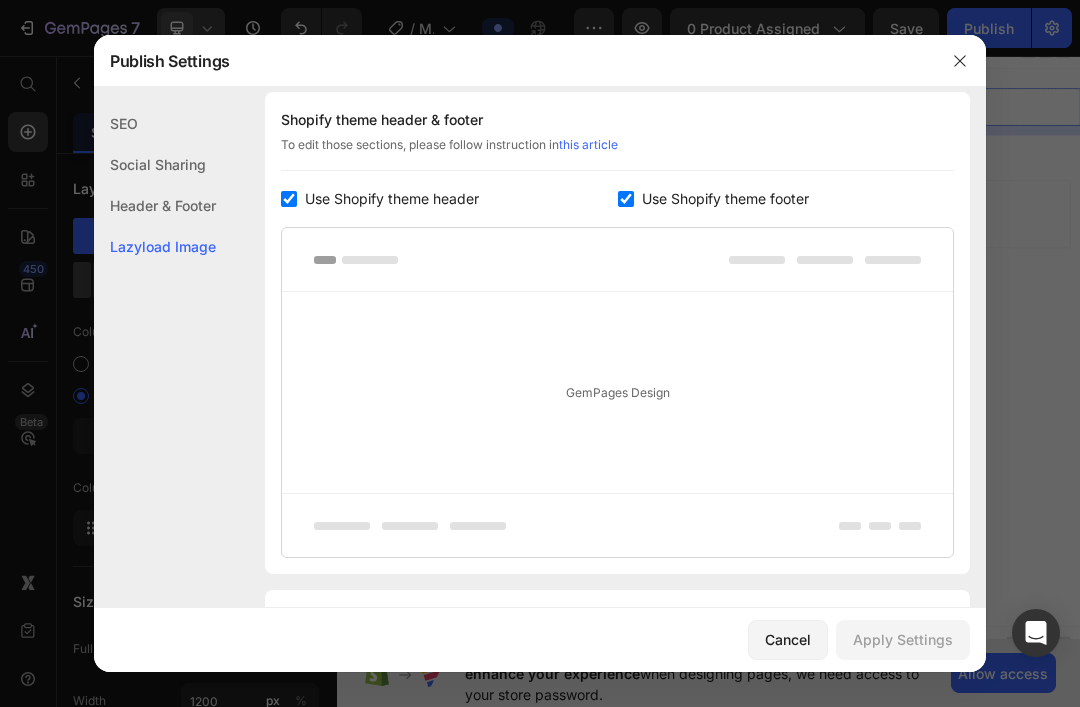 click at bounding box center [289, 199] 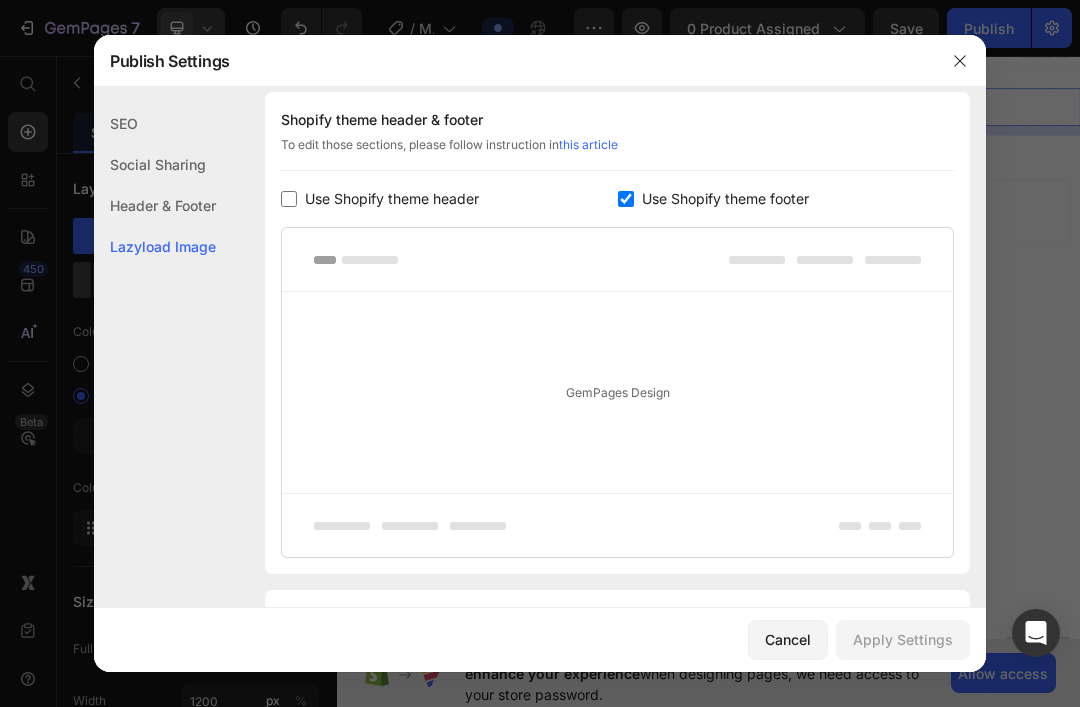 checkbox on "false" 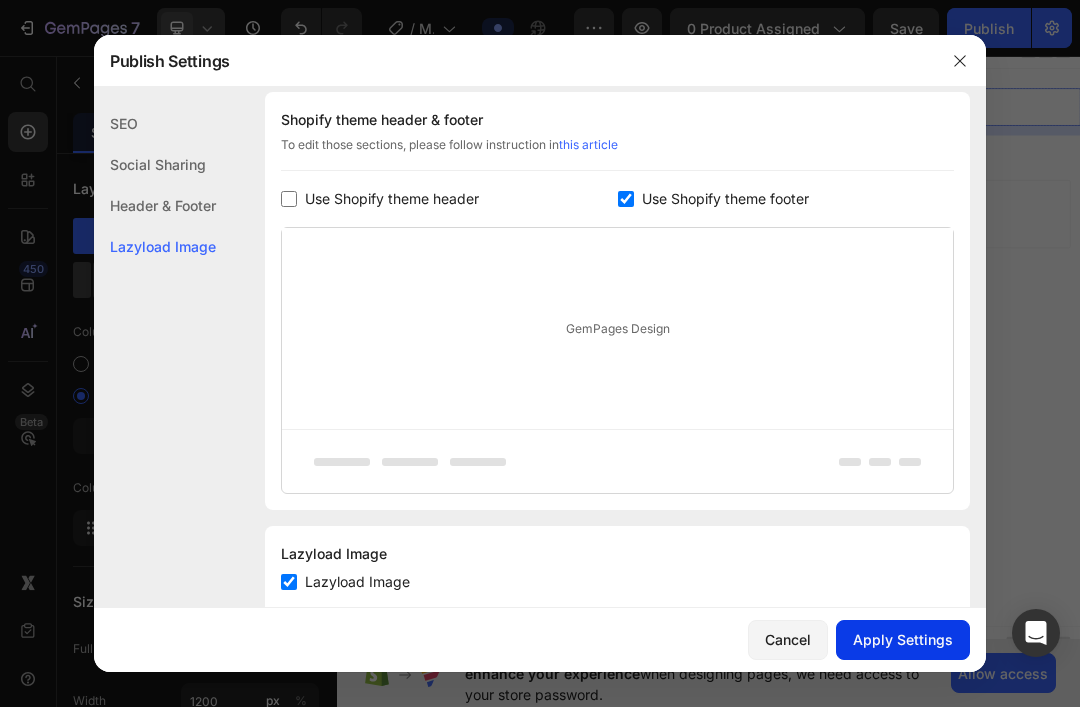 click on "Apply Settings" at bounding box center [903, 639] 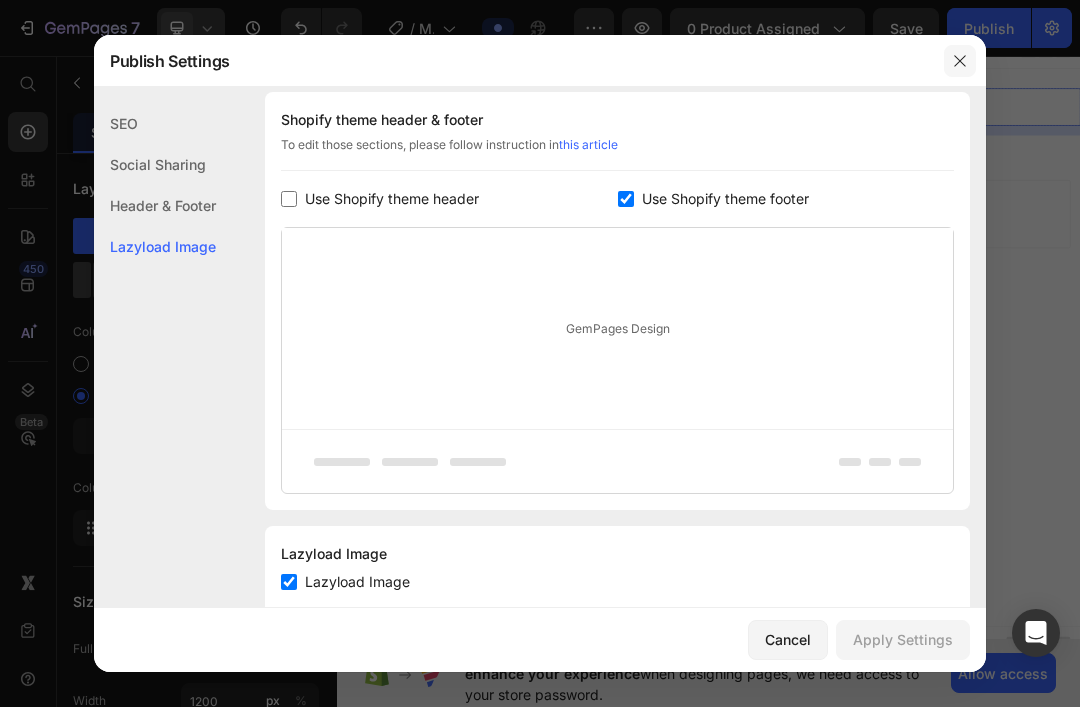 click 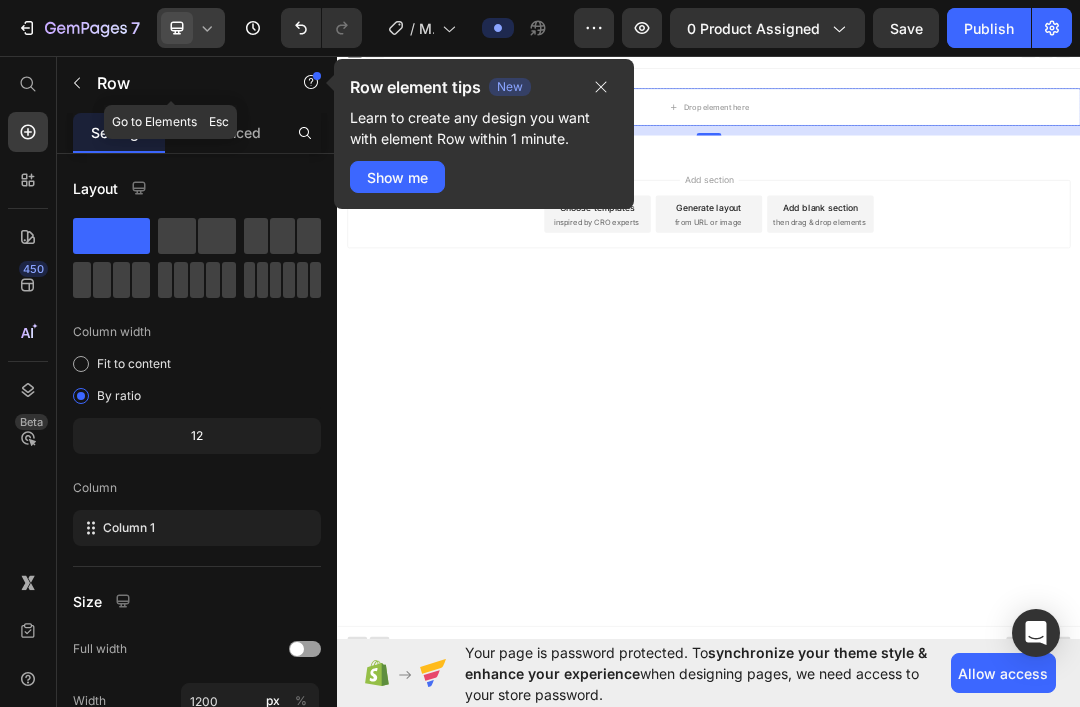 click 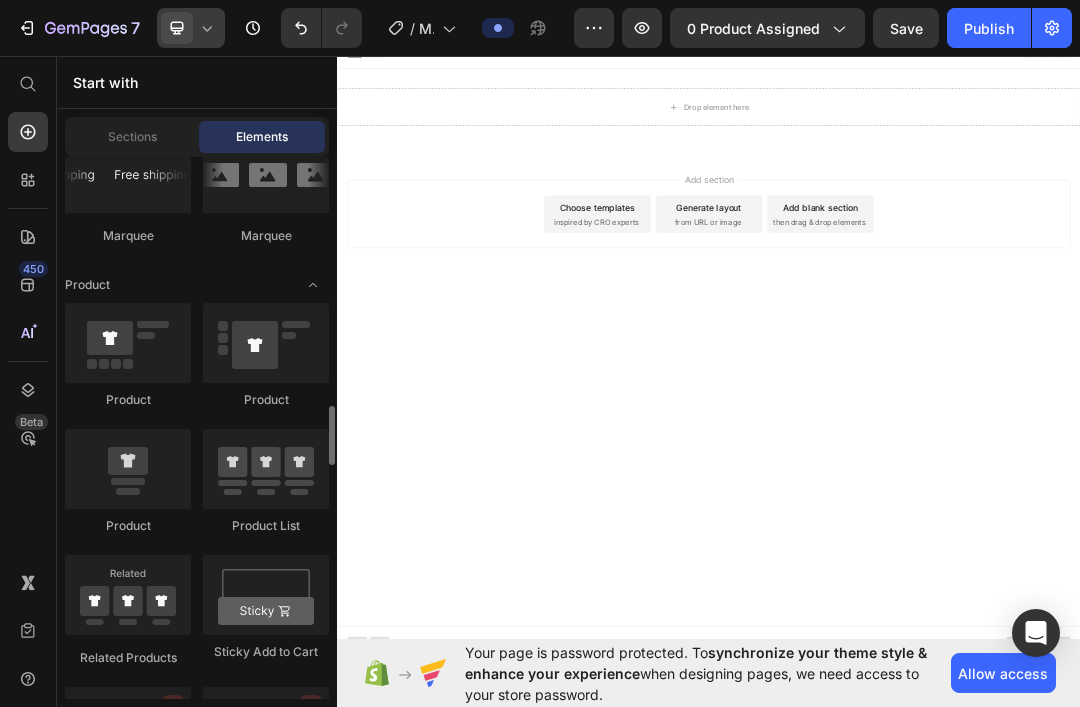 scroll, scrollTop: 2577, scrollLeft: 0, axis: vertical 